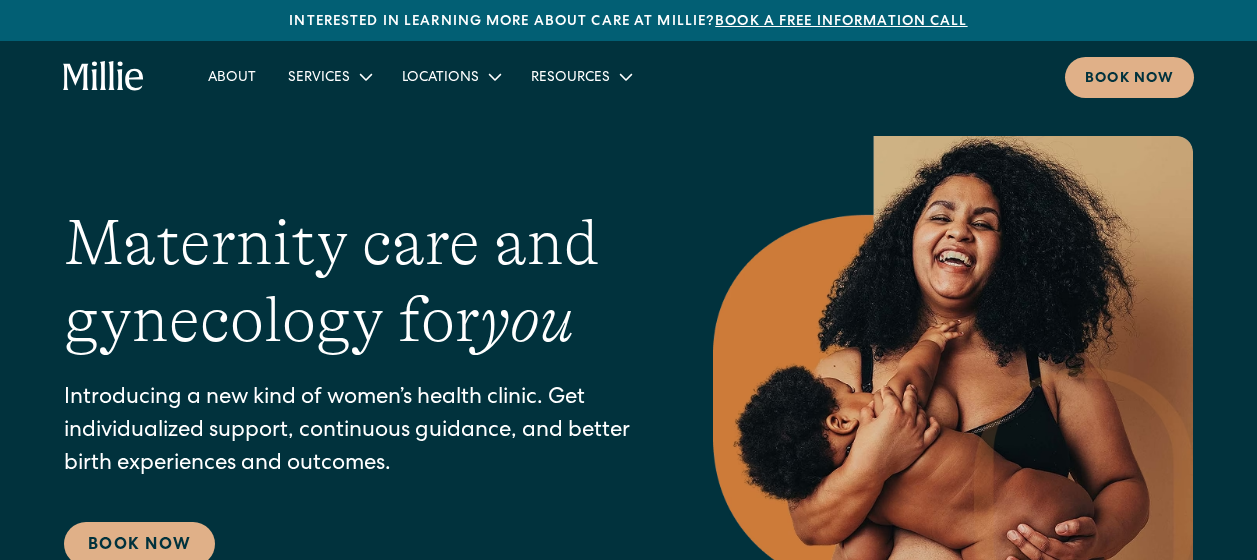 scroll, scrollTop: 0, scrollLeft: 0, axis: both 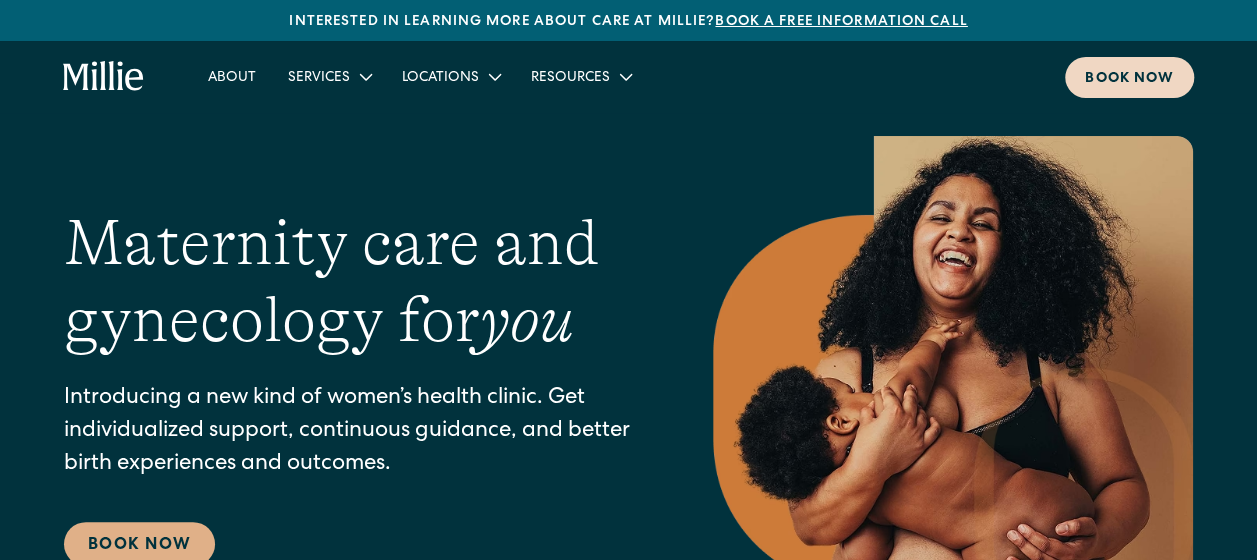 click on "Book now" at bounding box center (1129, 79) 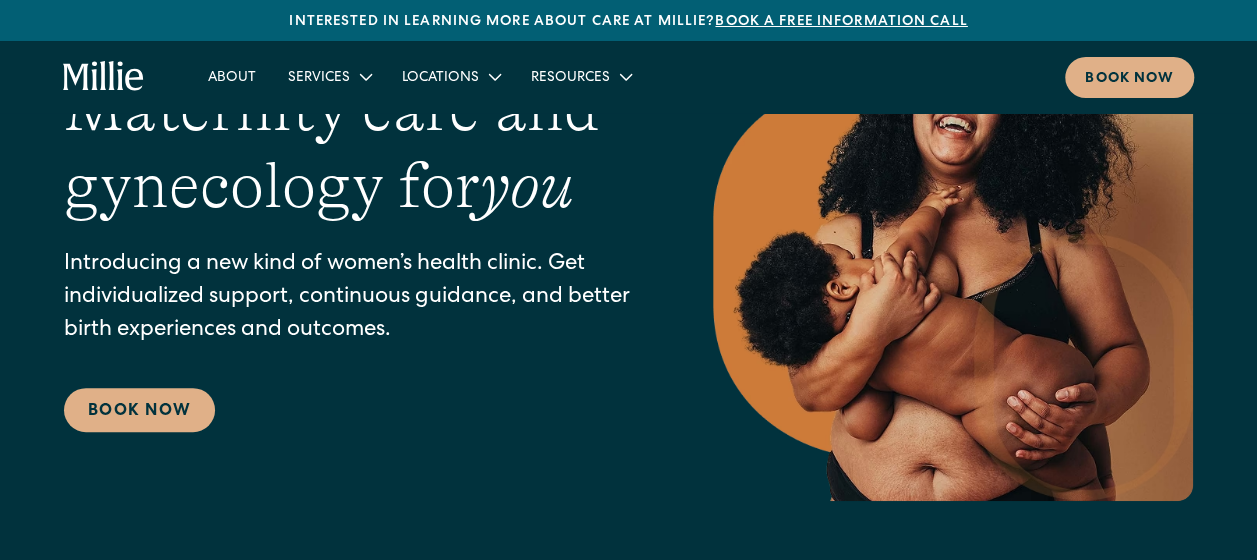 scroll, scrollTop: 74, scrollLeft: 0, axis: vertical 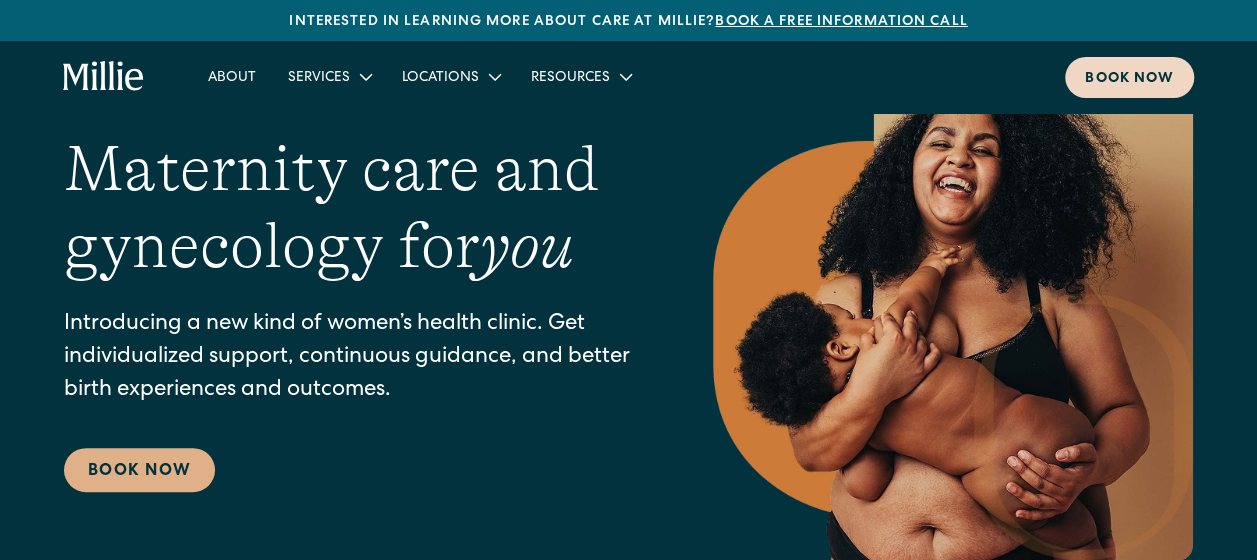 click on "Book now" at bounding box center [1129, 79] 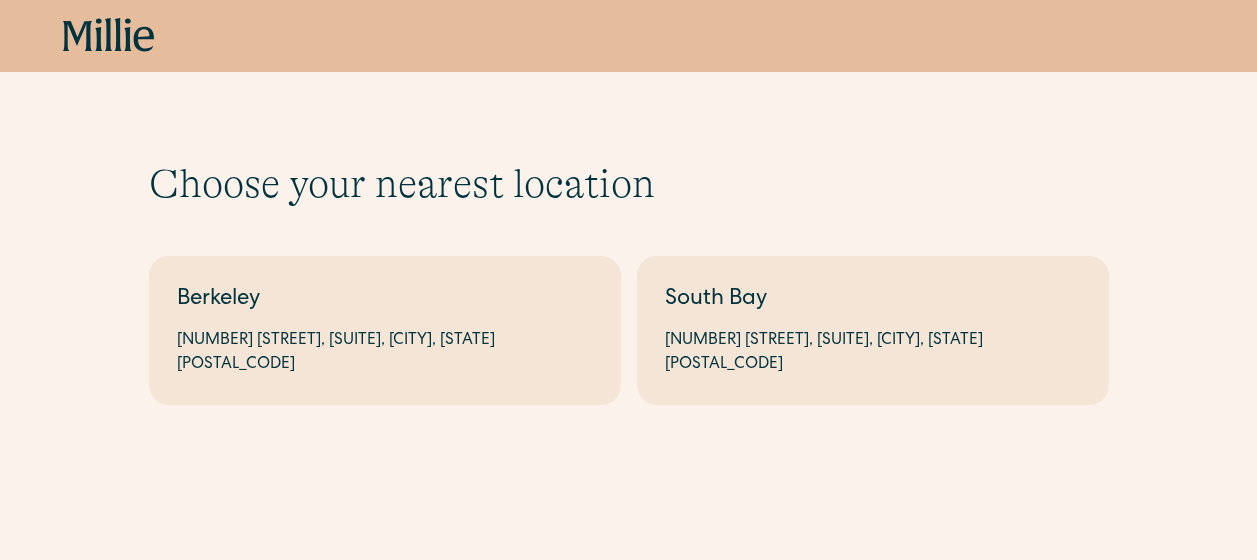 scroll, scrollTop: 0, scrollLeft: 0, axis: both 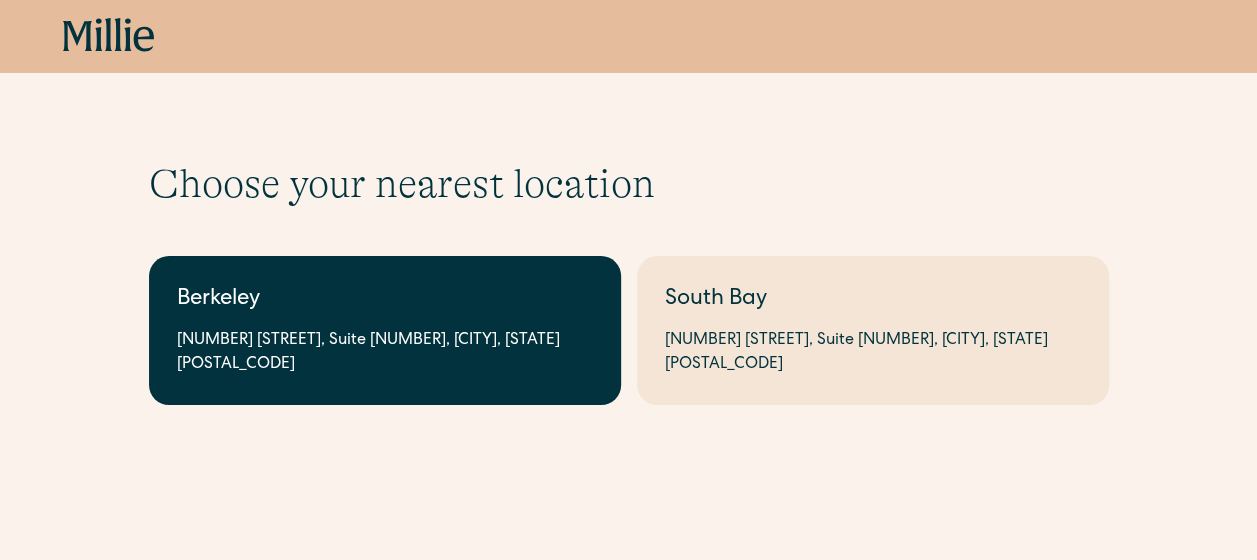 click on "[CITY] [NUMBER] [STREET], Suite [NUMBER], [CITY], [STATE] [POSTAL_CODE]" at bounding box center (385, 330) 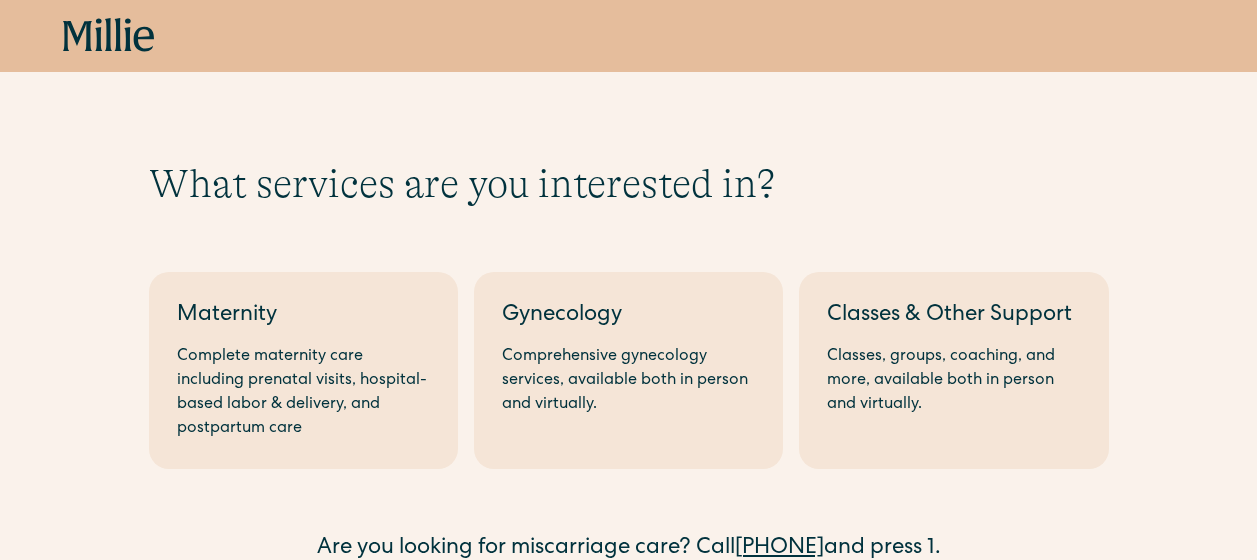 scroll, scrollTop: 0, scrollLeft: 0, axis: both 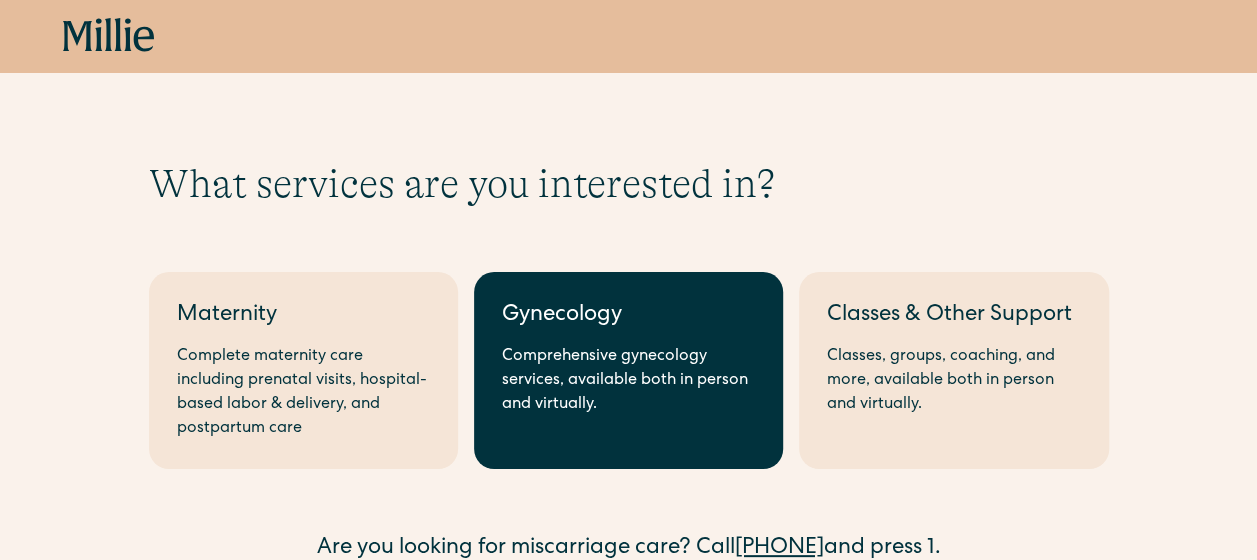 drag, startPoint x: 634, startPoint y: 306, endPoint x: 634, endPoint y: 328, distance: 22 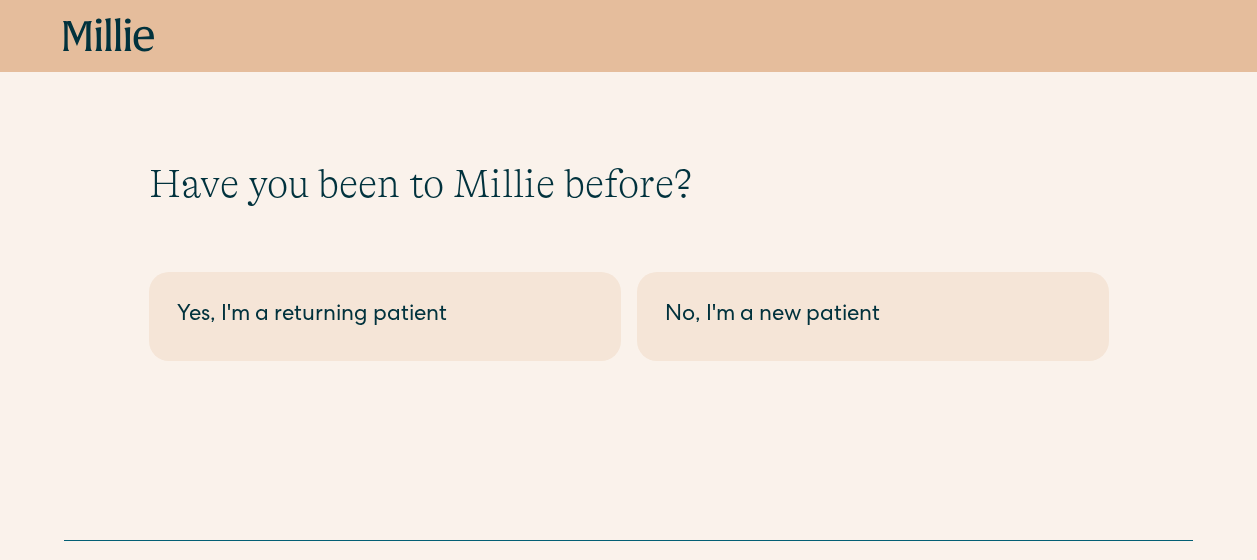 scroll, scrollTop: 0, scrollLeft: 0, axis: both 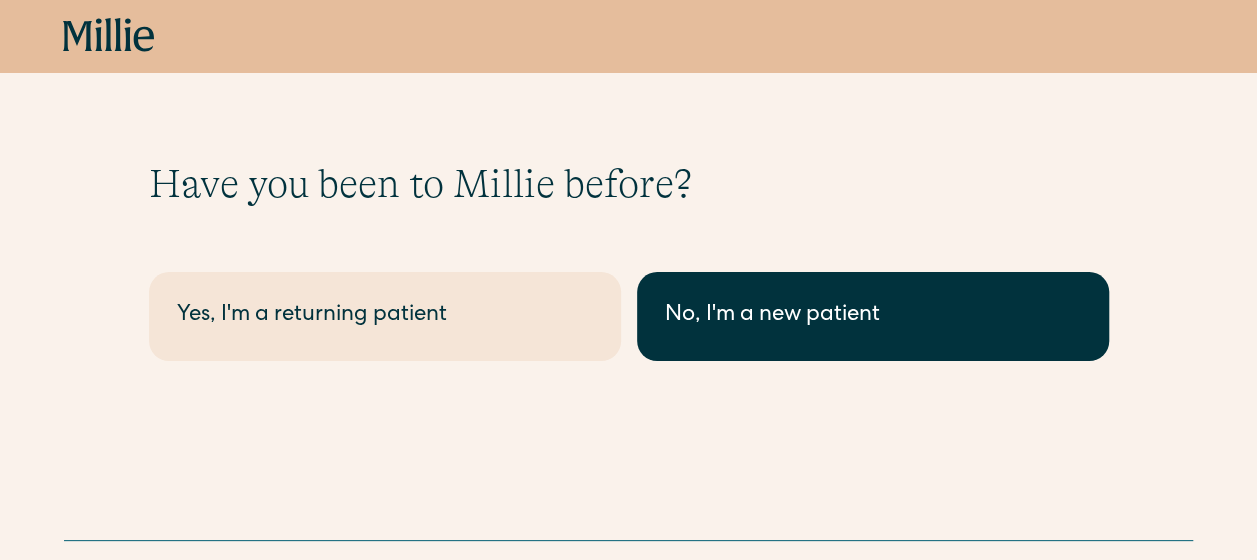 click on "No, I'm a new patient" at bounding box center [0, 0] 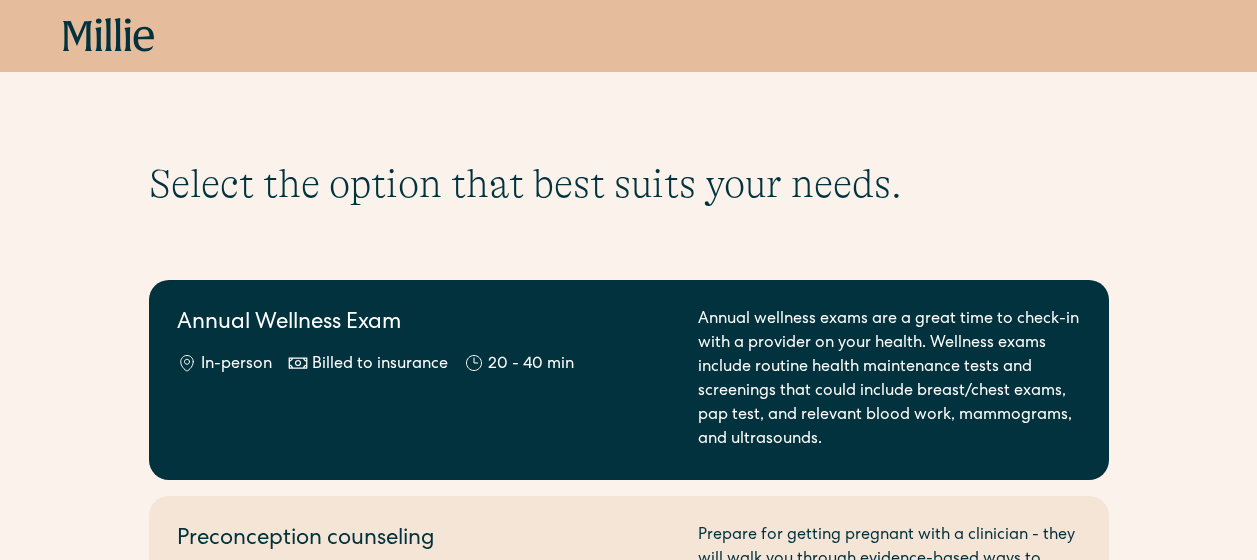 scroll, scrollTop: 0, scrollLeft: 0, axis: both 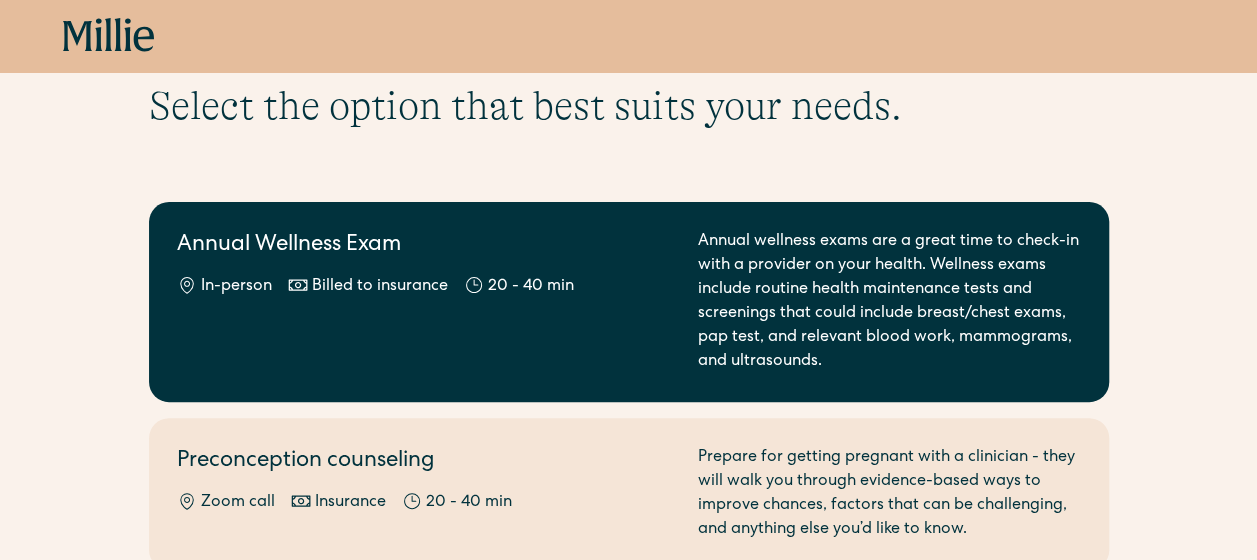 click on "Annual wellness exams are a great time to check-in with a provider on your health. Wellness exams include routine health maintenance tests and screenings that could include breast/chest exams, pap test, and relevant blood work, mammograms, and ultrasounds." at bounding box center [236, 287] 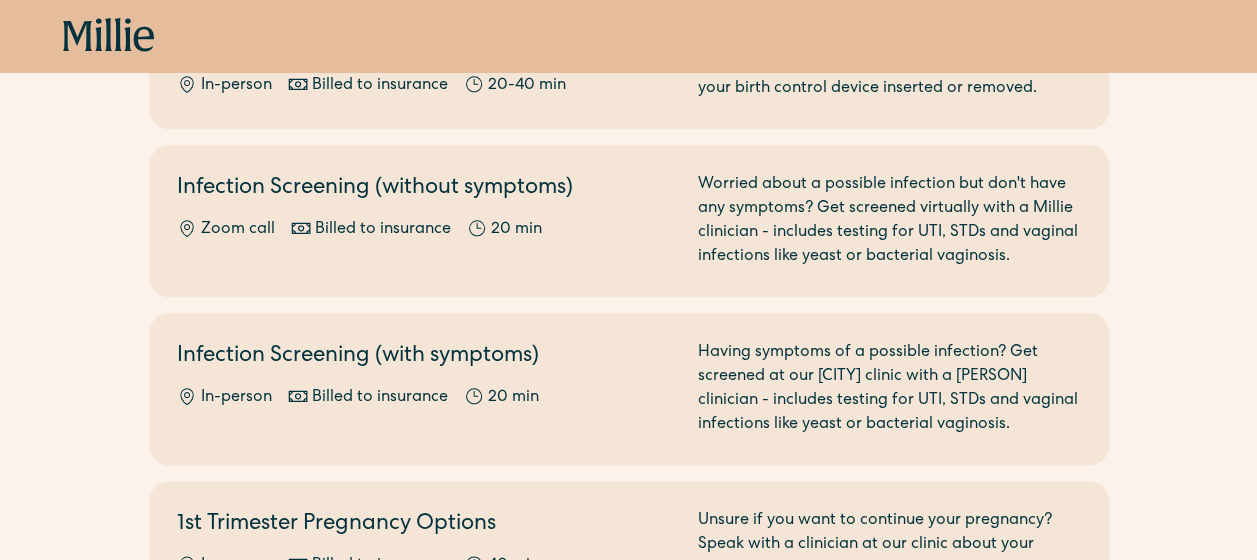 scroll, scrollTop: 952, scrollLeft: 0, axis: vertical 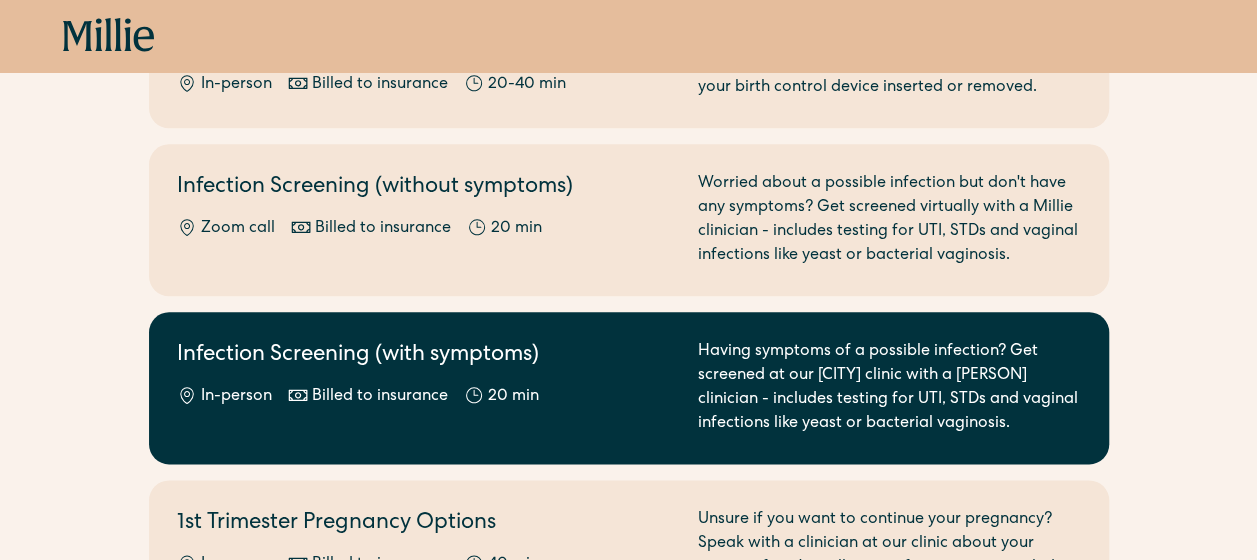 click on "Infection Screening (with symptoms) In-person Billed to insurance 20 min" at bounding box center (425, 388) 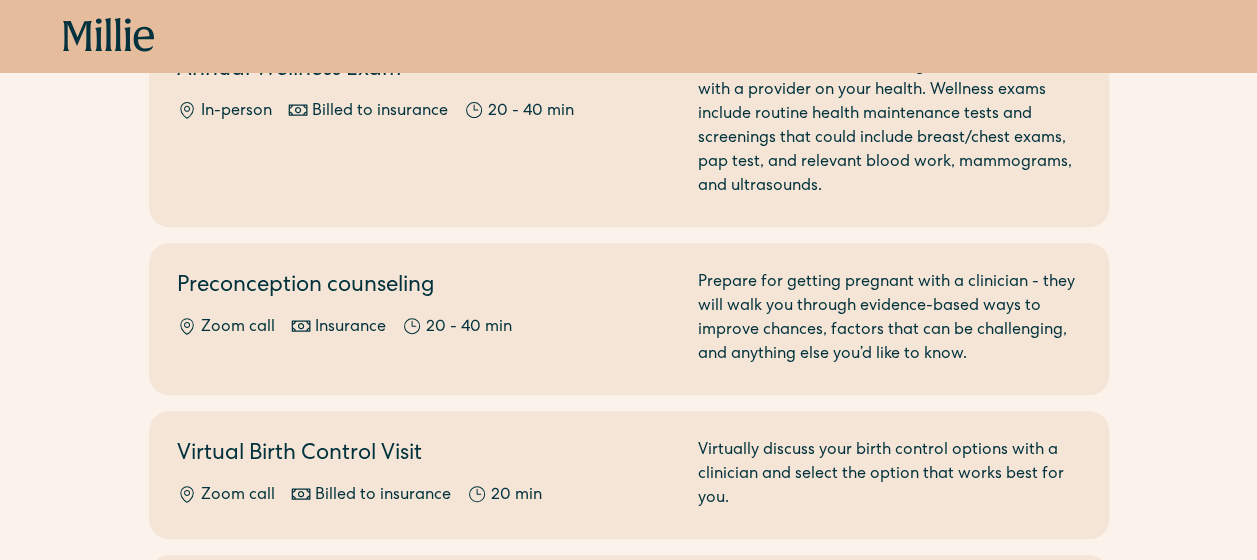 scroll, scrollTop: 99, scrollLeft: 0, axis: vertical 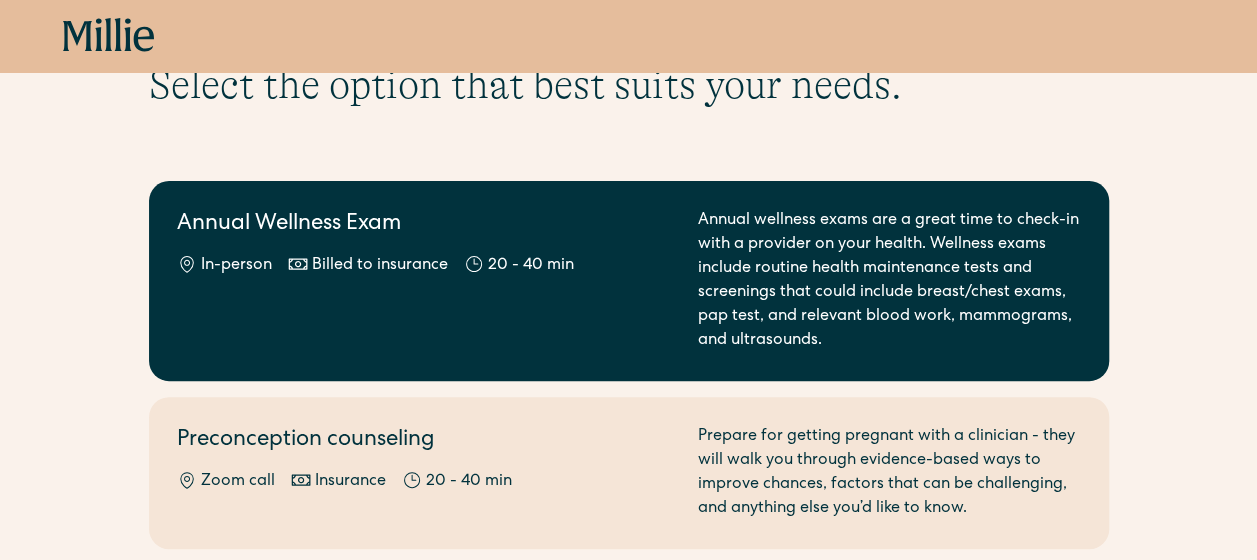 click on "Annual Wellness Exam In-person Billed to insurance 20 - 40 min" at bounding box center (425, 281) 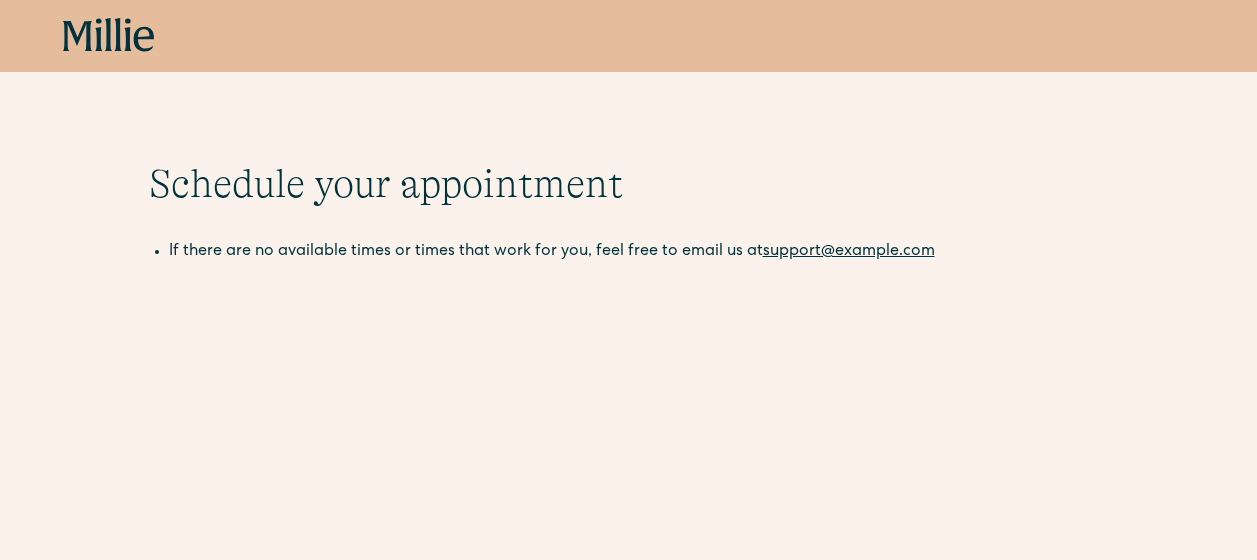scroll, scrollTop: 61, scrollLeft: 0, axis: vertical 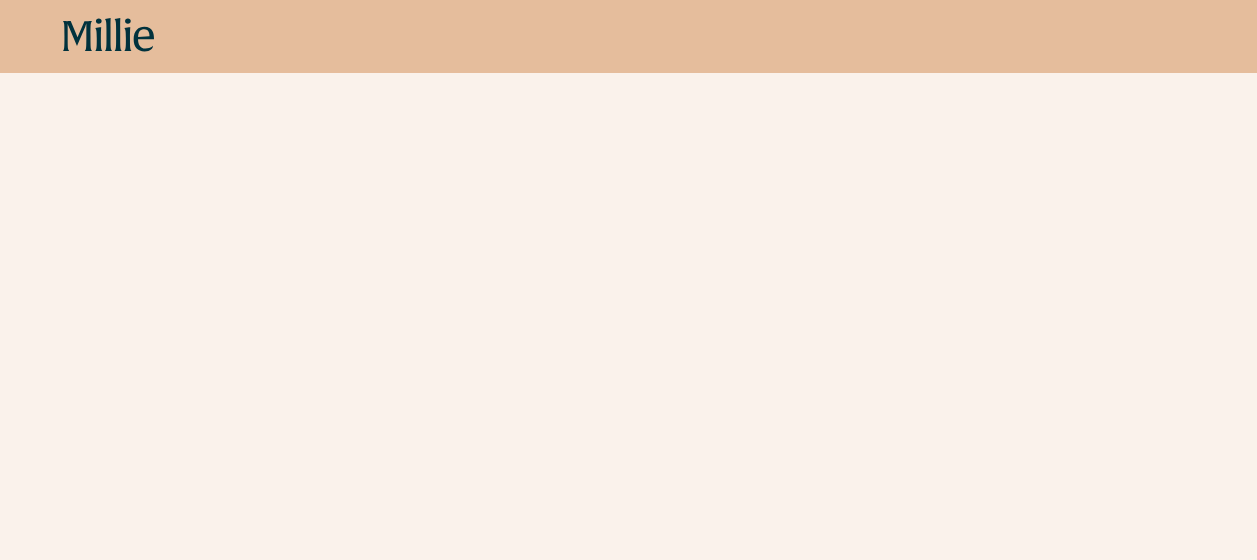 click on "Schedule your appointment This below only shows on maternity + location Maternity care will take place at the at Millie Clinic and you'll deliver with us at Alta Bates Hospital. Please review our  clinical eligibility guidelines  prior to booking. Maternity care will take place at the at Millie Clinic and you'll deliver with us at Good Samaritan Hospital. Please review our  clinical eligibility guidelines  prior to booking. If there are no available times or times that work for you, feel free to email us at  support@example.com [CITY] - New Patient 																																	 [CITY] - Returning Patient 																																	 [REGION] - New Patient 																																	 [REGION] - Returning Patient" at bounding box center [628, 795] 